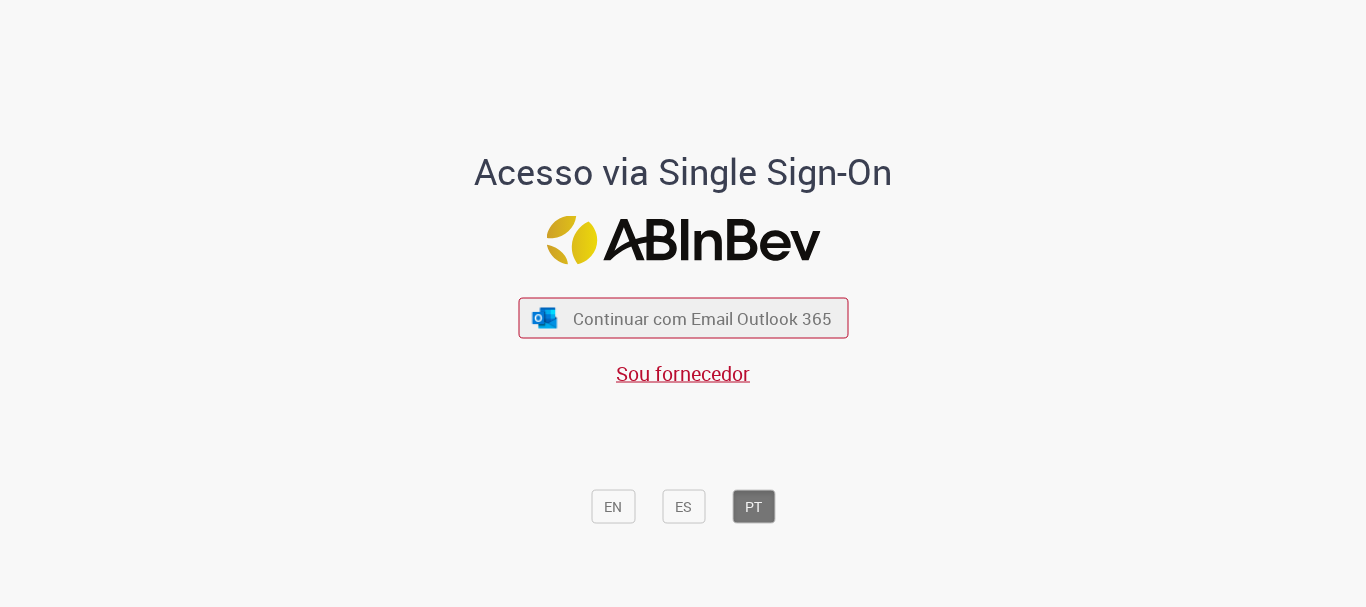 scroll, scrollTop: 0, scrollLeft: 0, axis: both 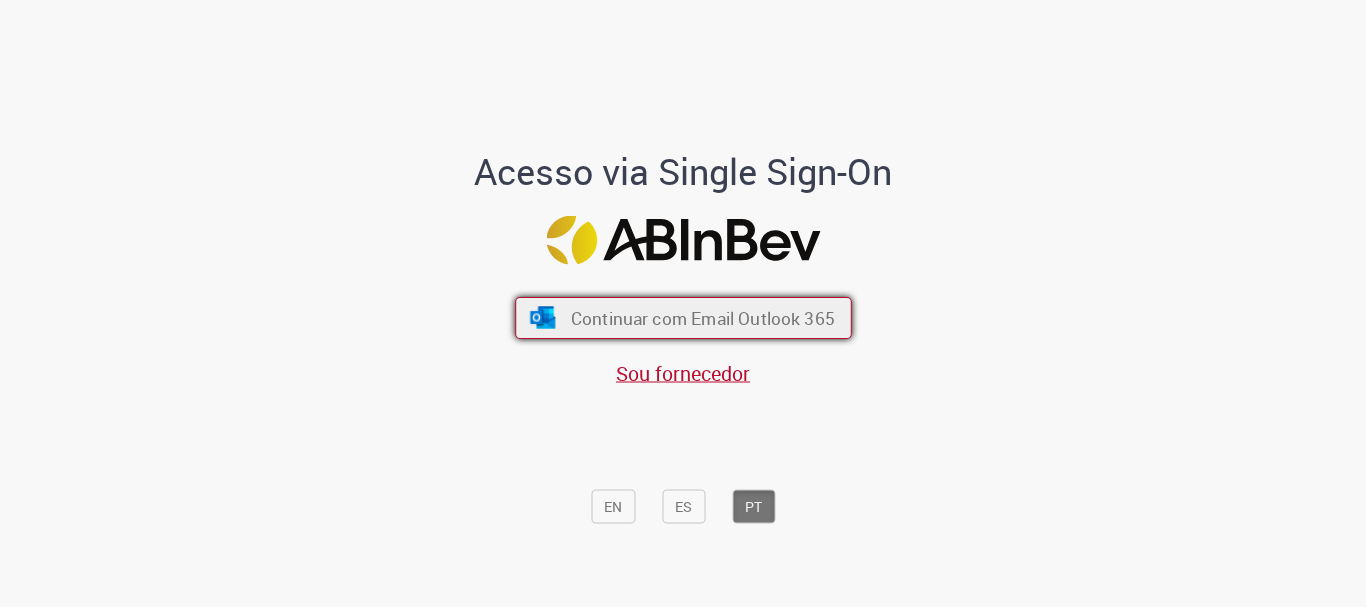 click on "Continuar com Email Outlook 365" at bounding box center (683, 318) 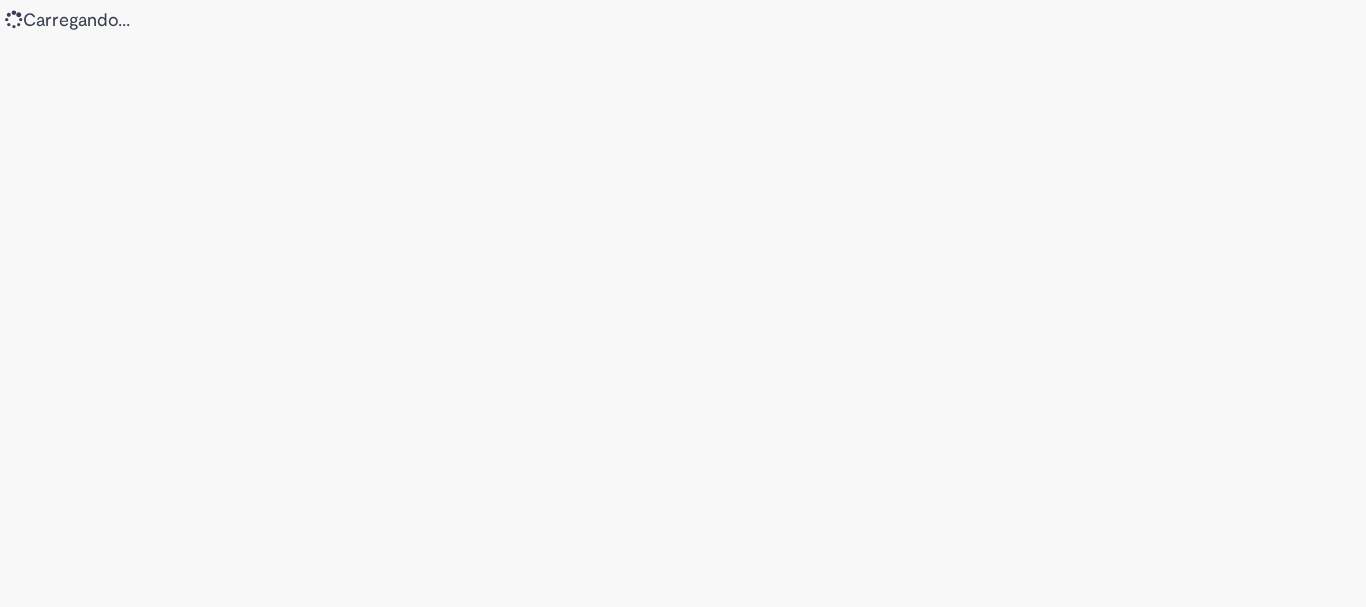 scroll, scrollTop: 0, scrollLeft: 0, axis: both 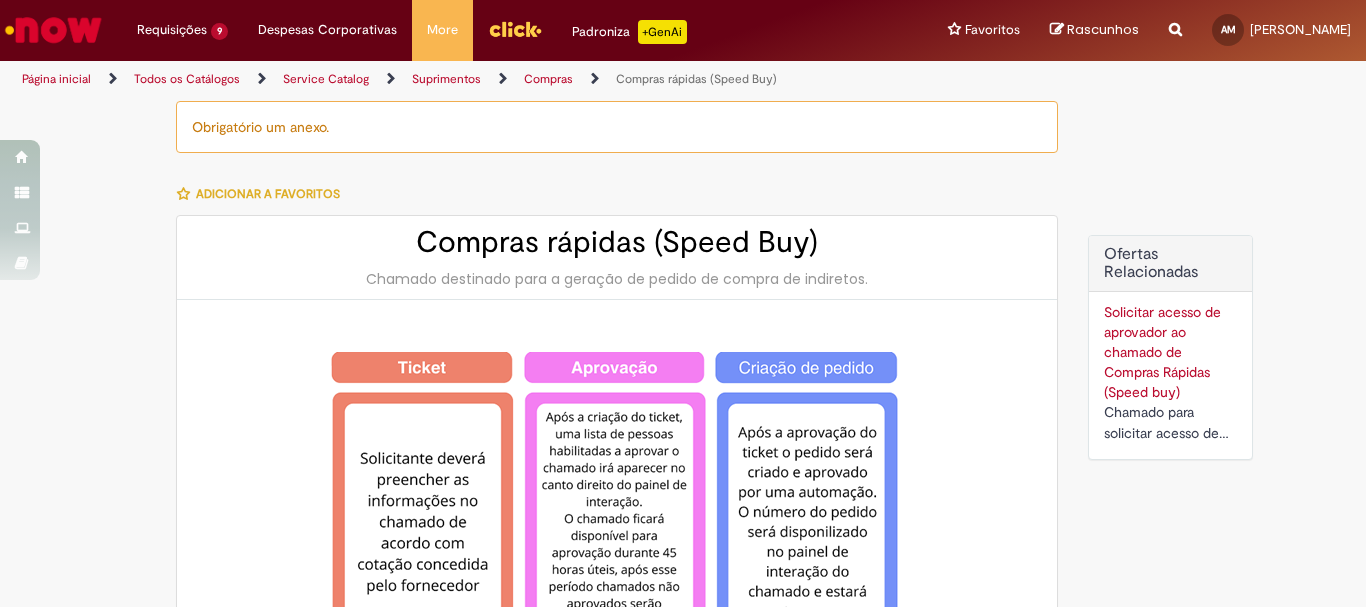 type on "********" 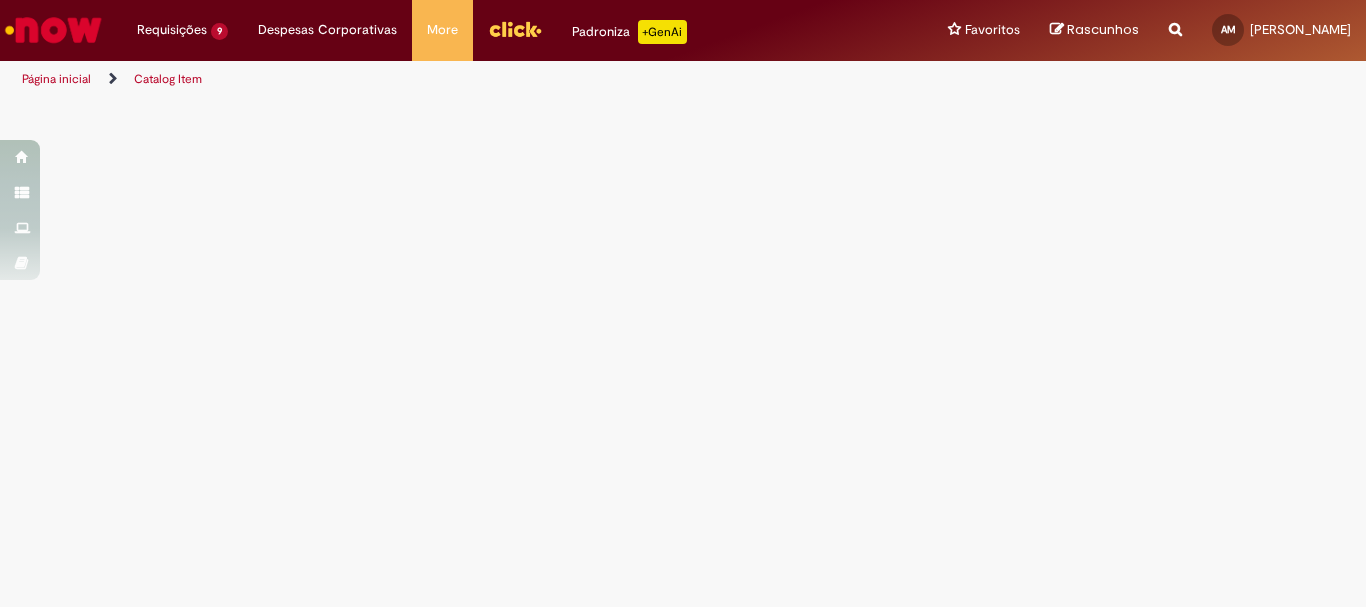 scroll, scrollTop: 0, scrollLeft: 0, axis: both 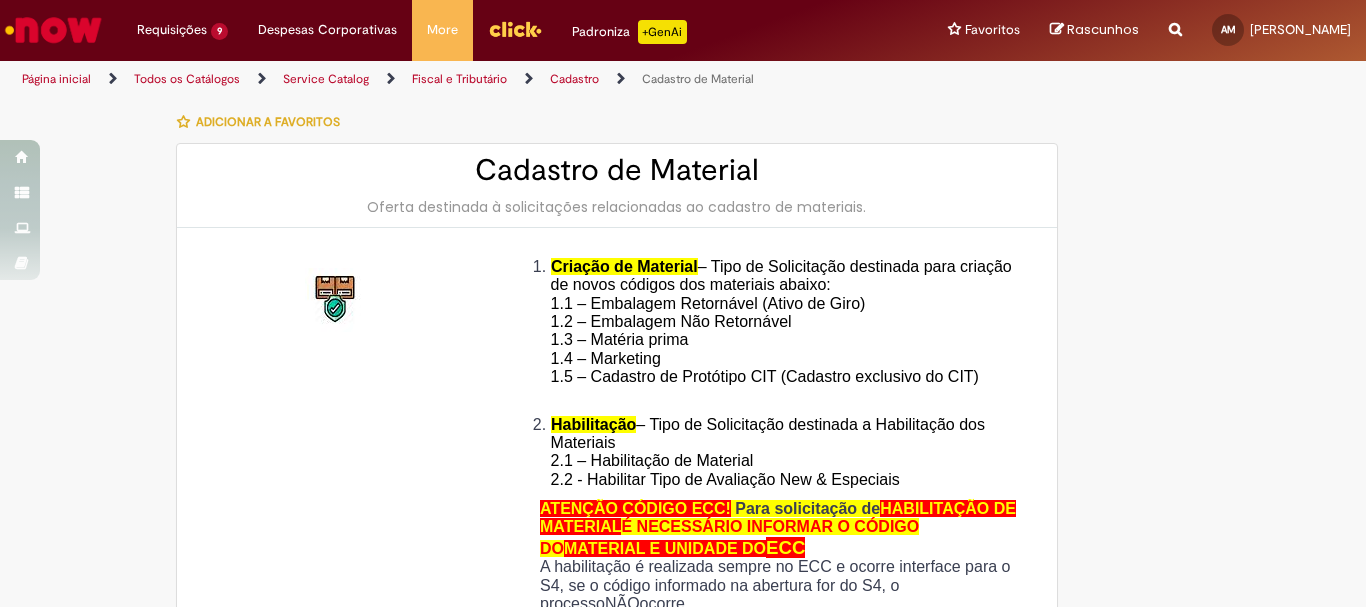 type on "********" 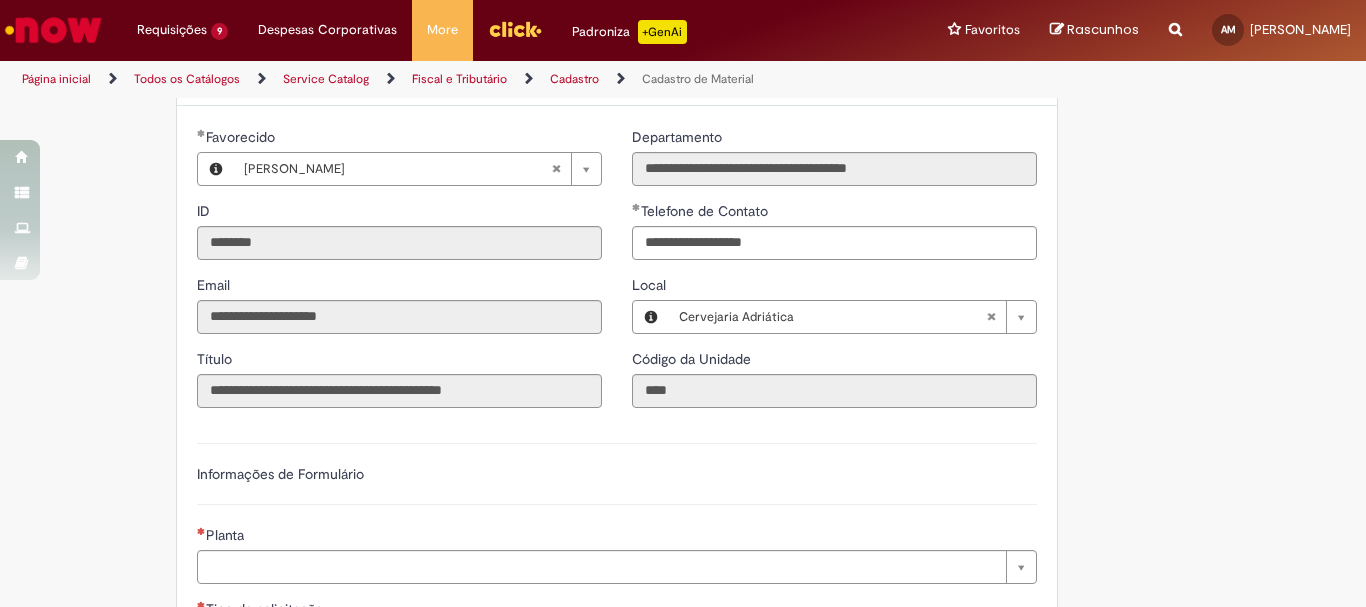 scroll, scrollTop: 900, scrollLeft: 0, axis: vertical 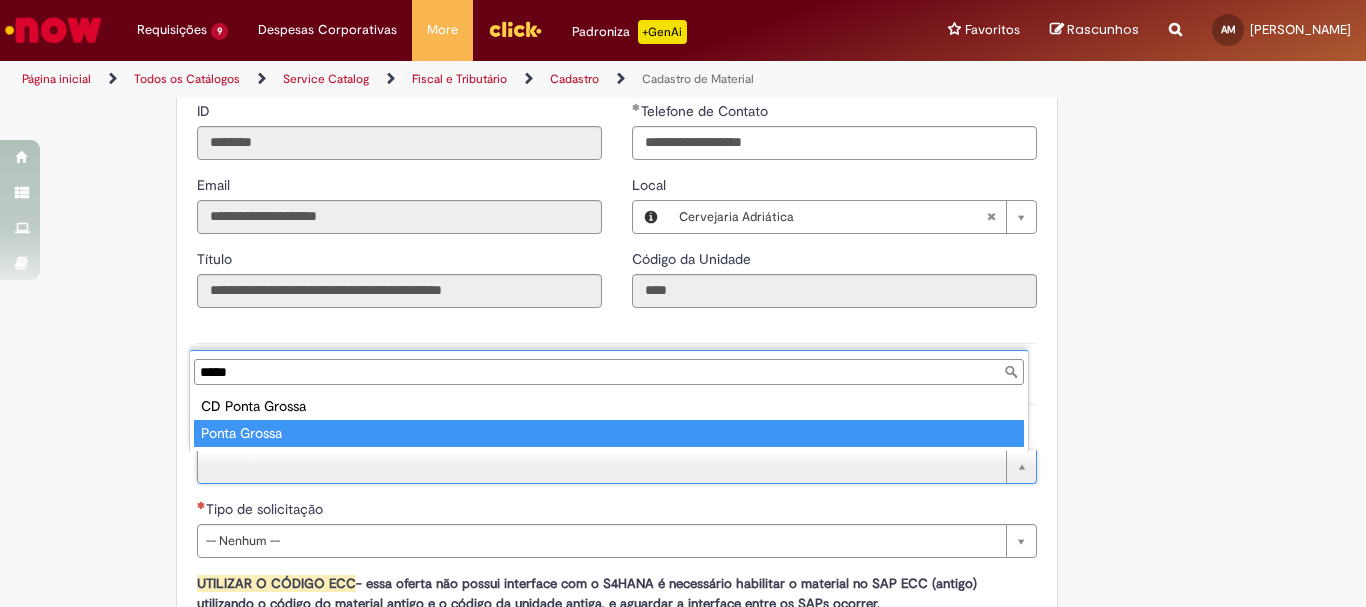 type on "*****" 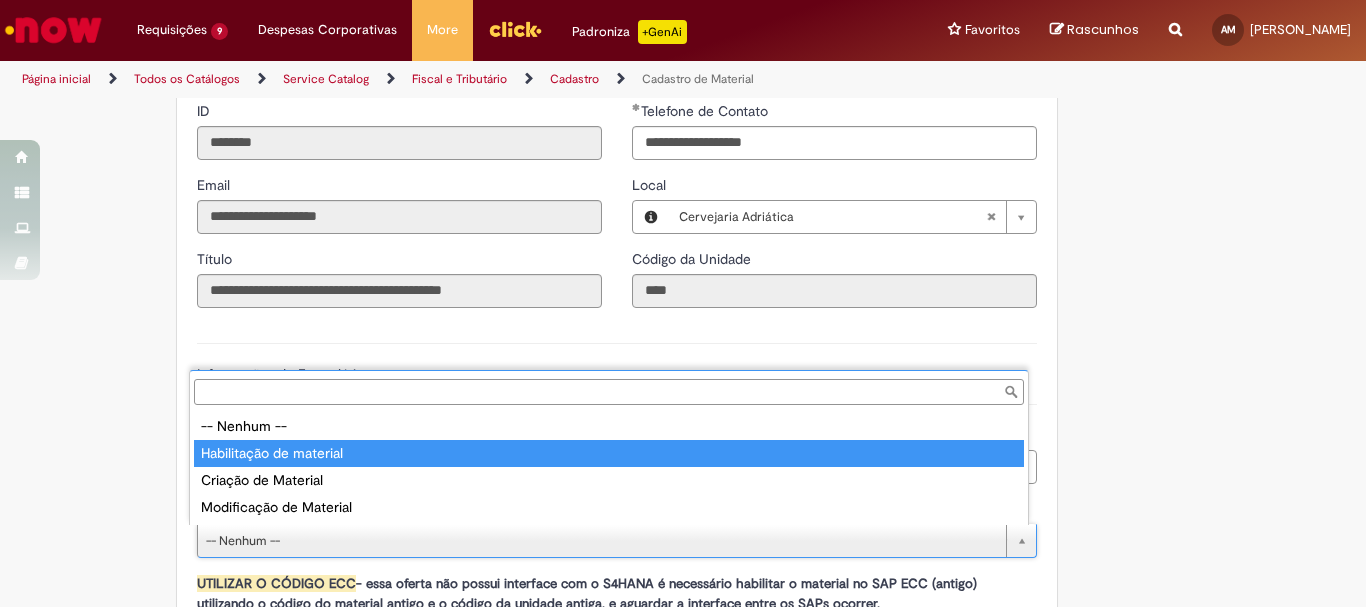 type on "**********" 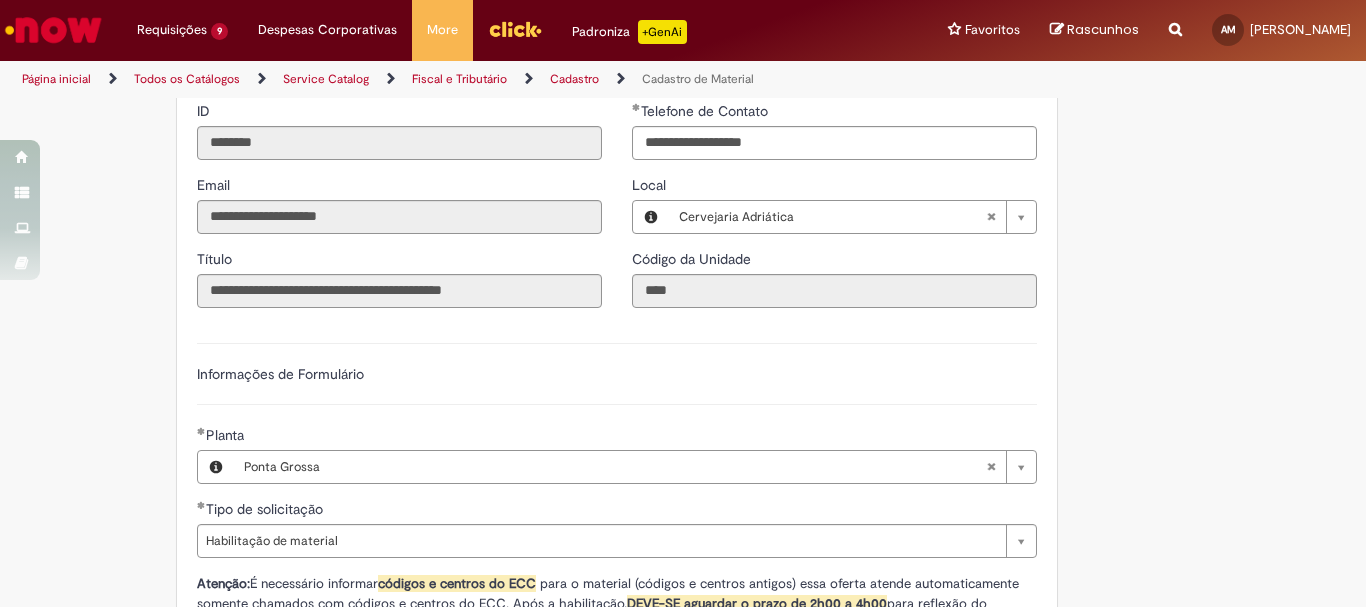 click on "Adicionar a Favoritos
Cadastro de Material
Oferta destinada à solicitações relacionadas ao cadastro de materiais.
Criação de Material  – Tipo de Solicitação destinada para criação de novos códigos dos materiais abaixo:       1.1 – Embalagem Retornável (Ativo de Giro)       1.2 – Embalagem Não Retornável        1.3 – Matéria prima       1.4 – Marketing       1.5 – Cadastro de Protótipo CIT (Cadastro exclusivo do CIT)
Habilitação  – Tipo de Solicitação destinada a Habilitação dos Materiais       2.1 – Habilitação de Material       2.2 - Habilitar Tipo de Avaliação New & Especiais
ATENÇÃO CÓDIGO ECC!   Para solicitação de  HABILITAÇÃO DE MATERIAL  É NECESSÁRIO INFORMAR O CÓDIGO DO  MATERIAL E UNIDADE DO  ECC
NÃO  ocorre.
ATENÇÃO INTERFACE!
Modificação" at bounding box center (683, 252) 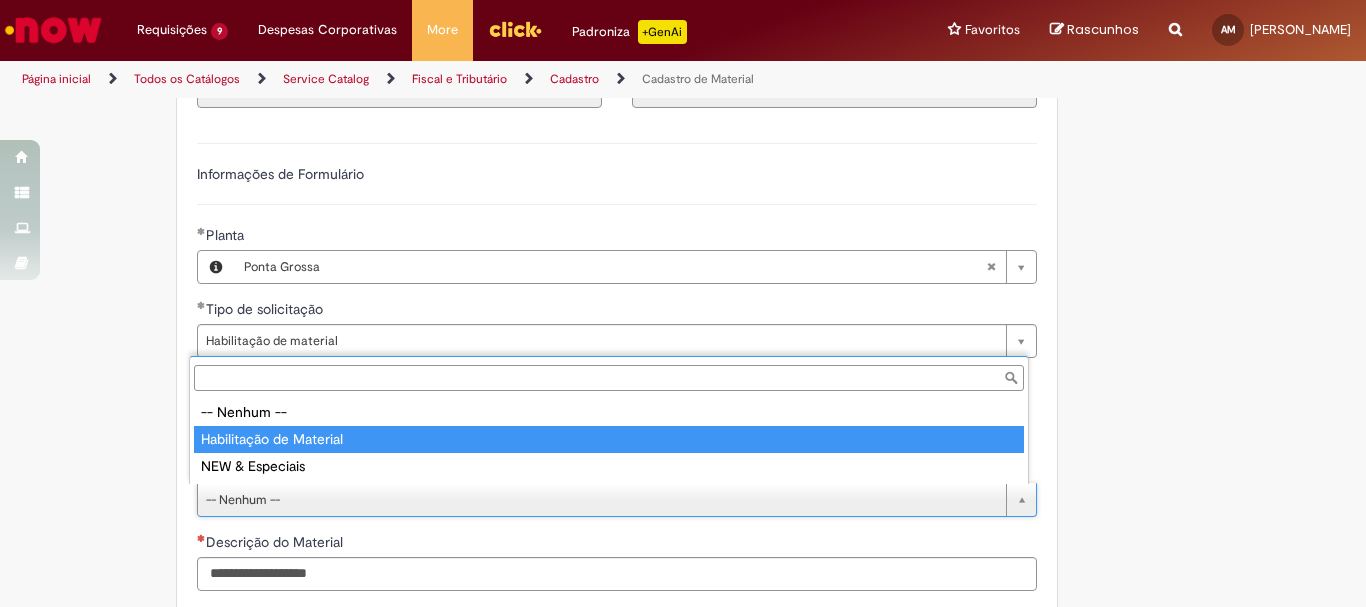 type on "**********" 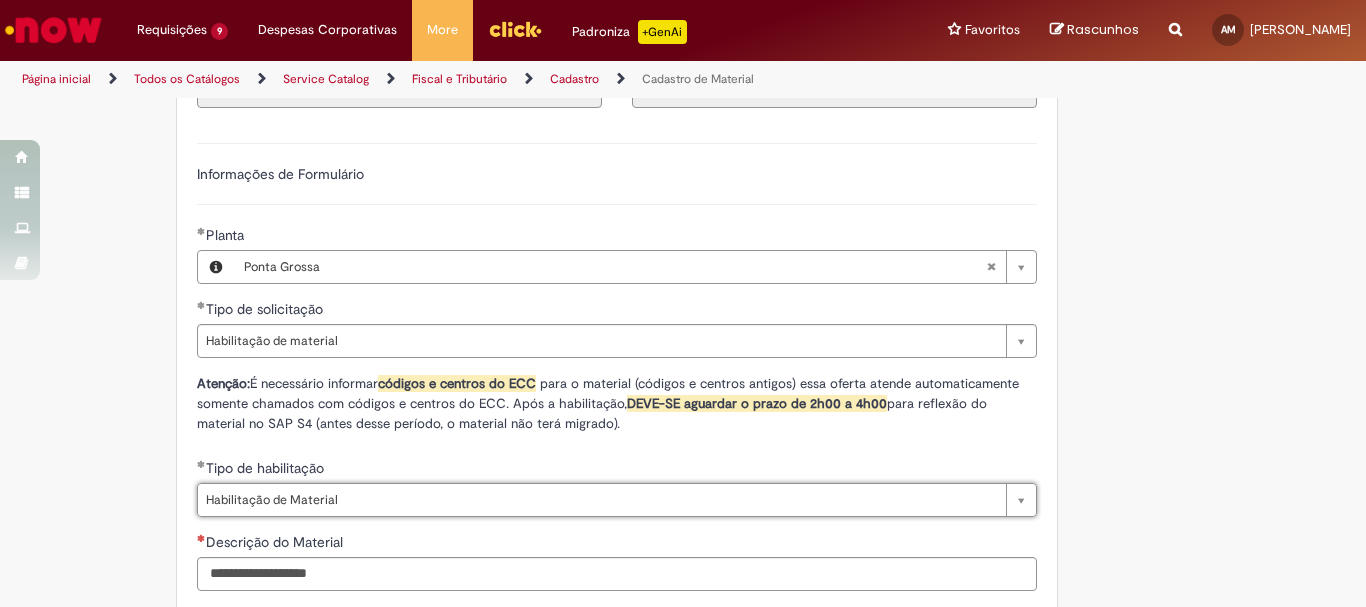 click on "Adicionar a Favoritos
Cadastro de Material
Oferta destinada à solicitações relacionadas ao cadastro de materiais.
Criação de Material  – Tipo de Solicitação destinada para criação de novos códigos dos materiais abaixo:       1.1 – Embalagem Retornável (Ativo de Giro)       1.2 – Embalagem Não Retornável        1.3 – Matéria prima       1.4 – Marketing       1.5 – Cadastro de Protótipo CIT (Cadastro exclusivo do CIT)
Habilitação  – Tipo de Solicitação destinada a Habilitação dos Materiais       2.1 – Habilitação de Material       2.2 - Habilitar Tipo de Avaliação New & Especiais
ATENÇÃO CÓDIGO ECC!   Para solicitação de  HABILITAÇÃO DE MATERIAL  É NECESSÁRIO INFORMAR O CÓDIGO DO  MATERIAL E UNIDADE DO  ECC
NÃO  ocorre.
ATENÇÃO INTERFACE!
Modificação" at bounding box center [683, 323] 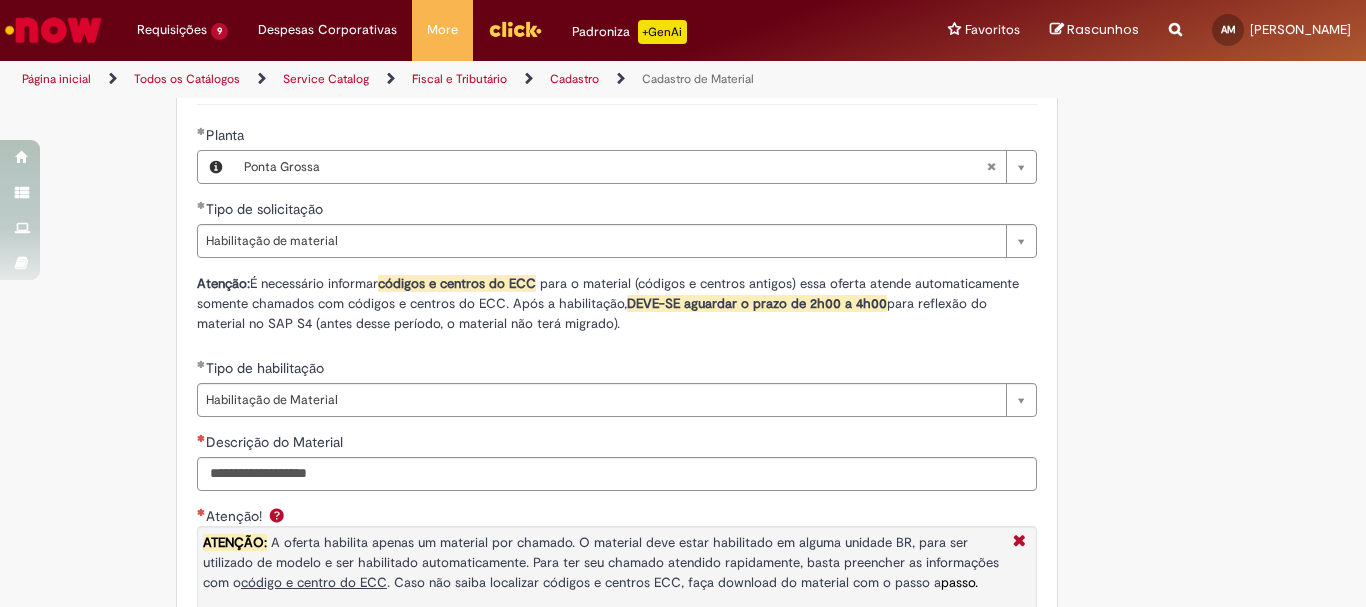 scroll, scrollTop: 1300, scrollLeft: 0, axis: vertical 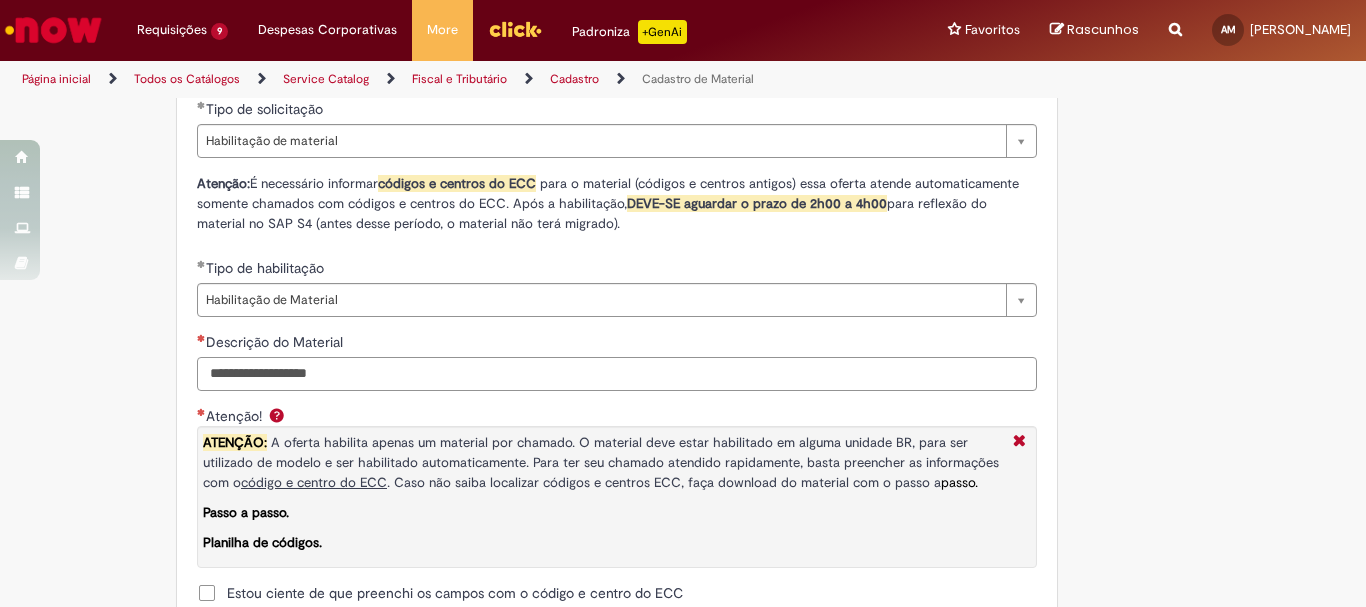 click on "Descrição do Material" at bounding box center [617, 374] 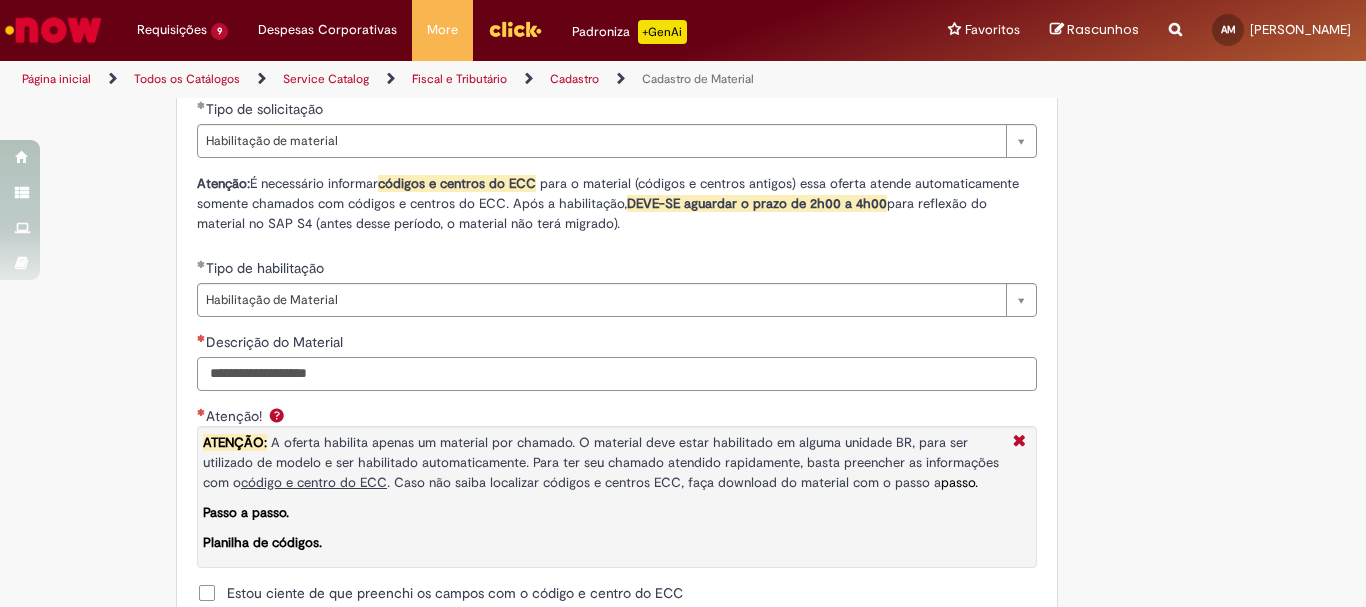 paste on "**********" 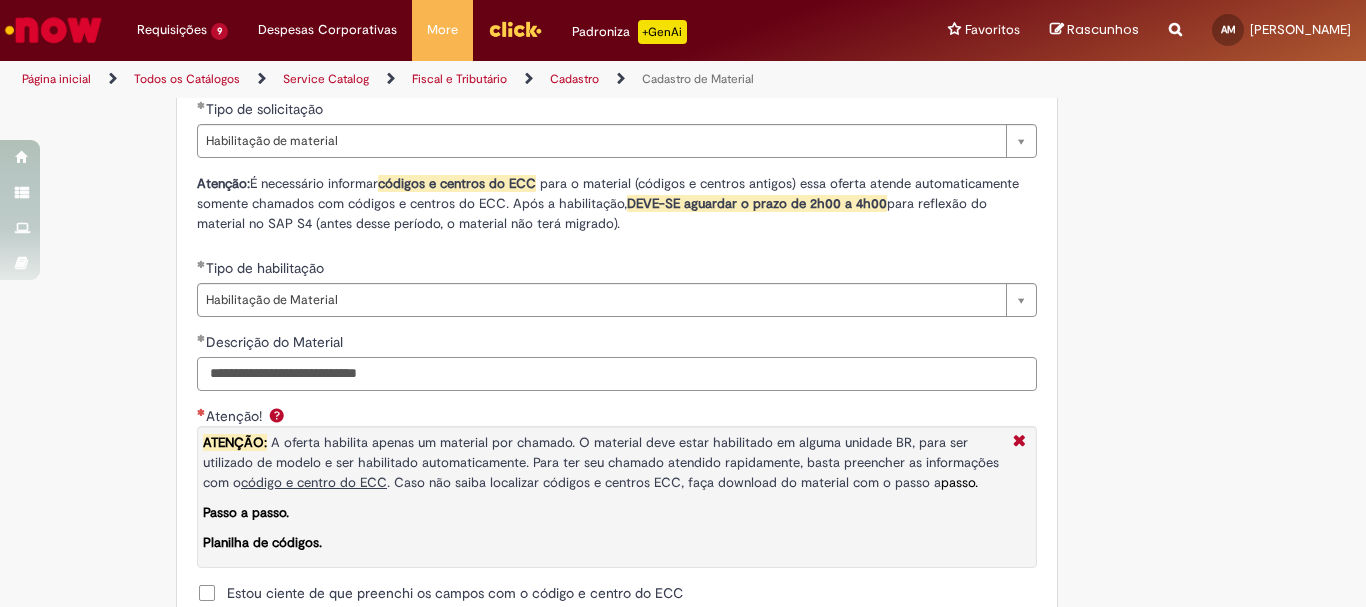 scroll, scrollTop: 1400, scrollLeft: 0, axis: vertical 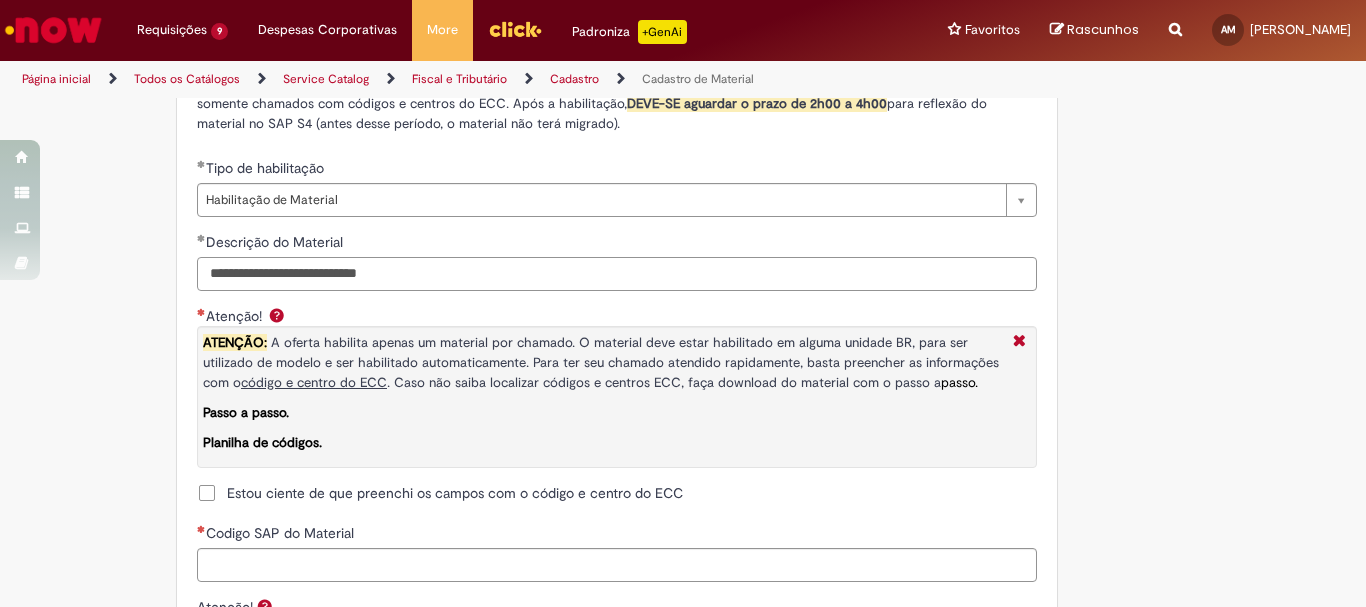 type on "**********" 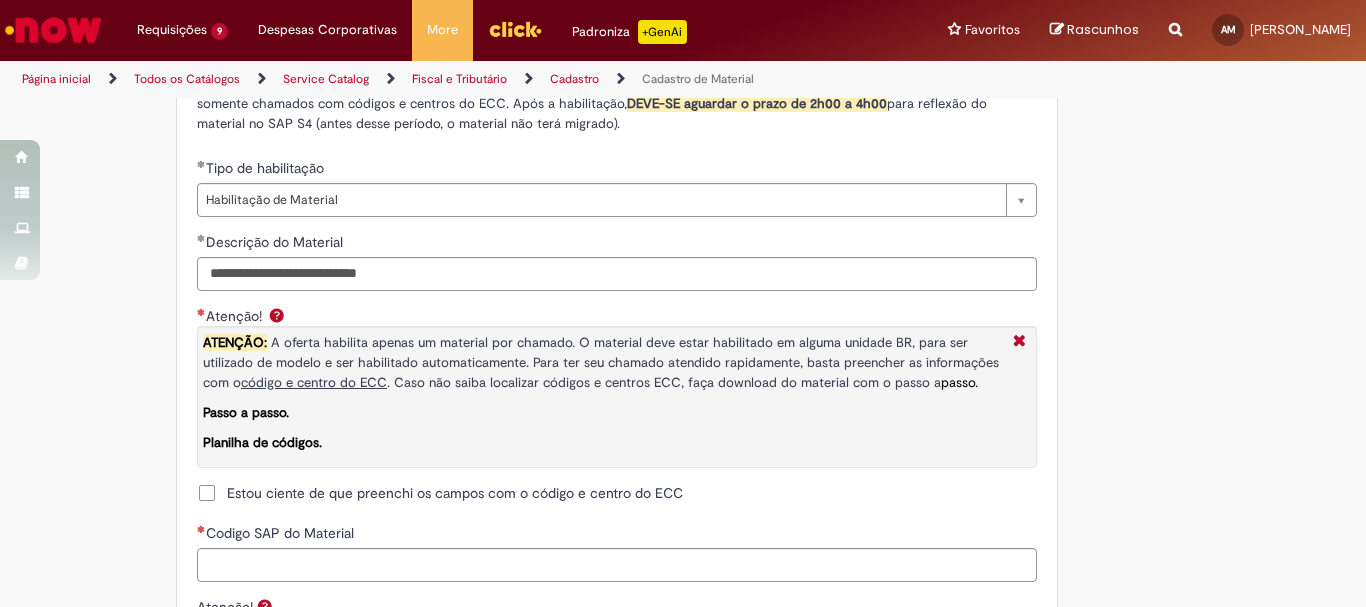 click on "Estou ciente de que preenchi os campos com o código e centro do ECC" at bounding box center (455, 493) 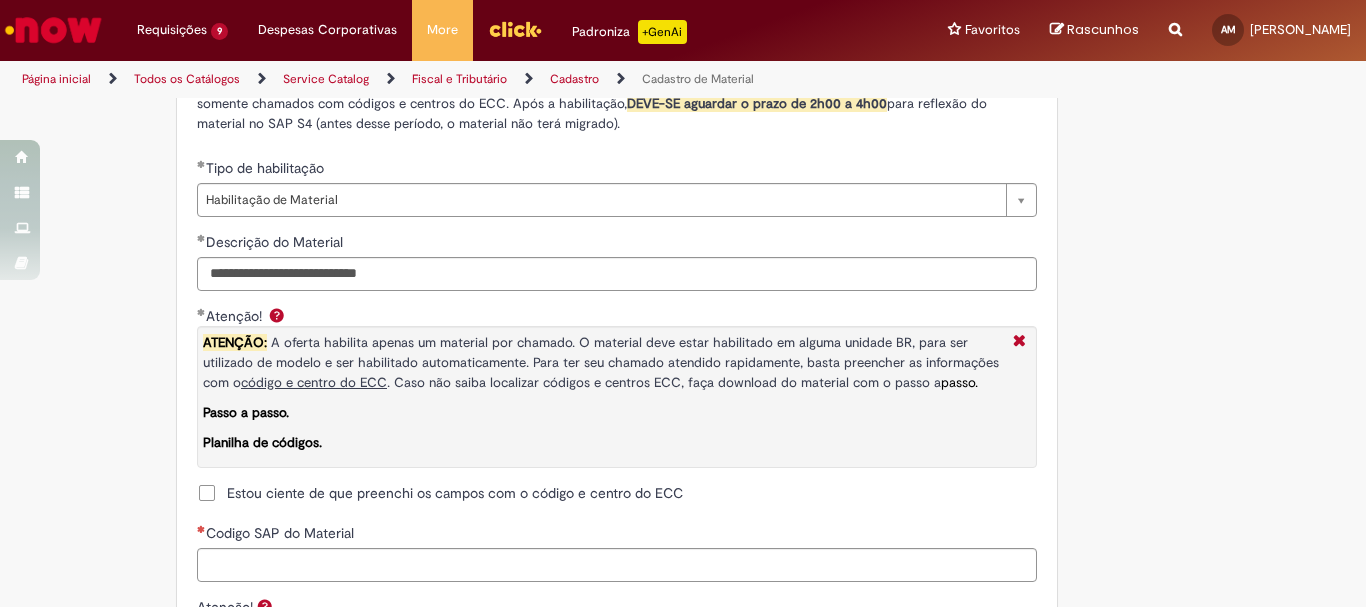 scroll, scrollTop: 1600, scrollLeft: 0, axis: vertical 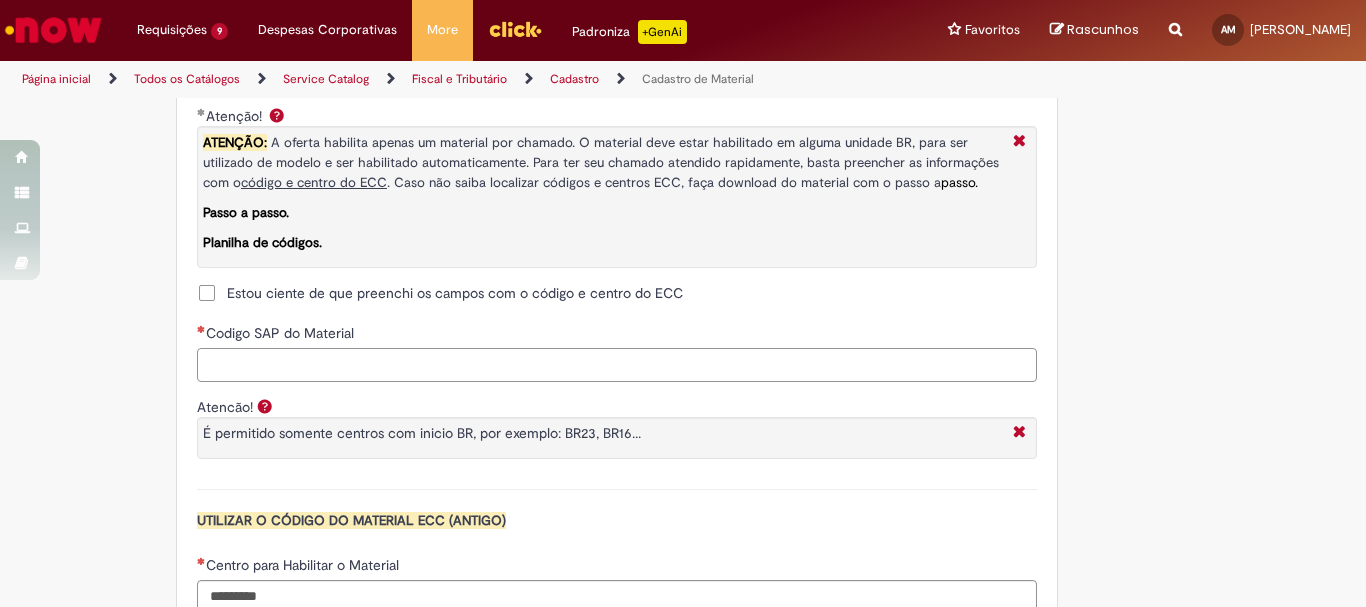 click on "Codigo SAP do Material" at bounding box center (617, 365) 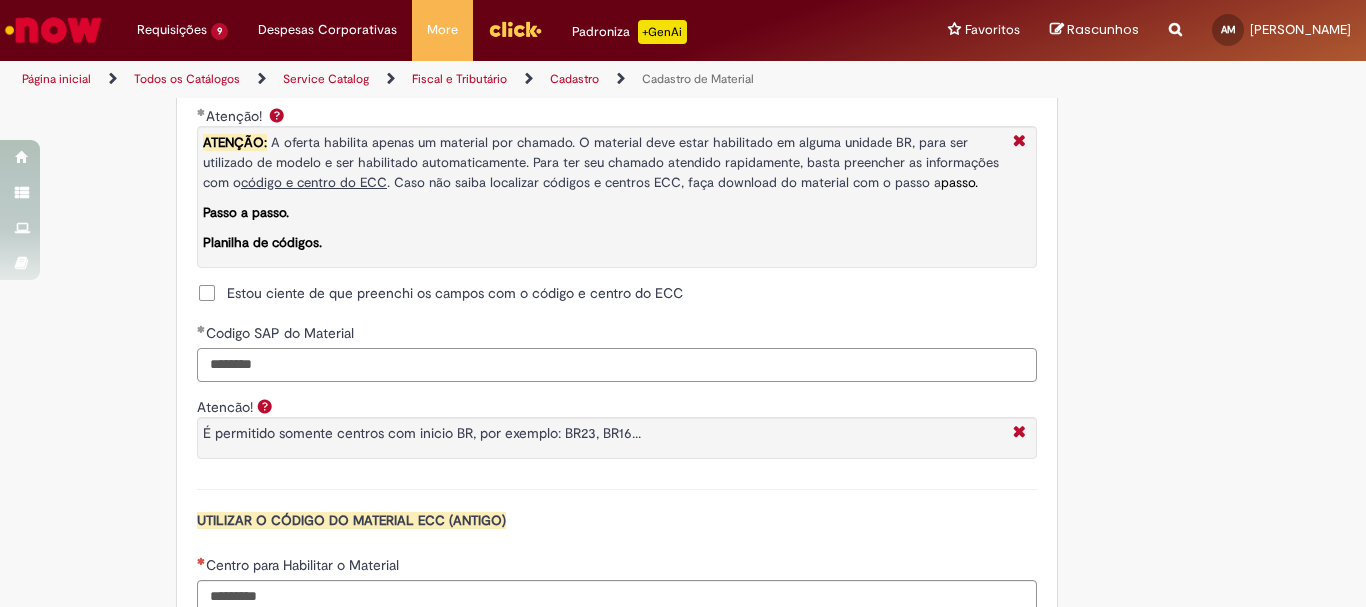 scroll, scrollTop: 1700, scrollLeft: 0, axis: vertical 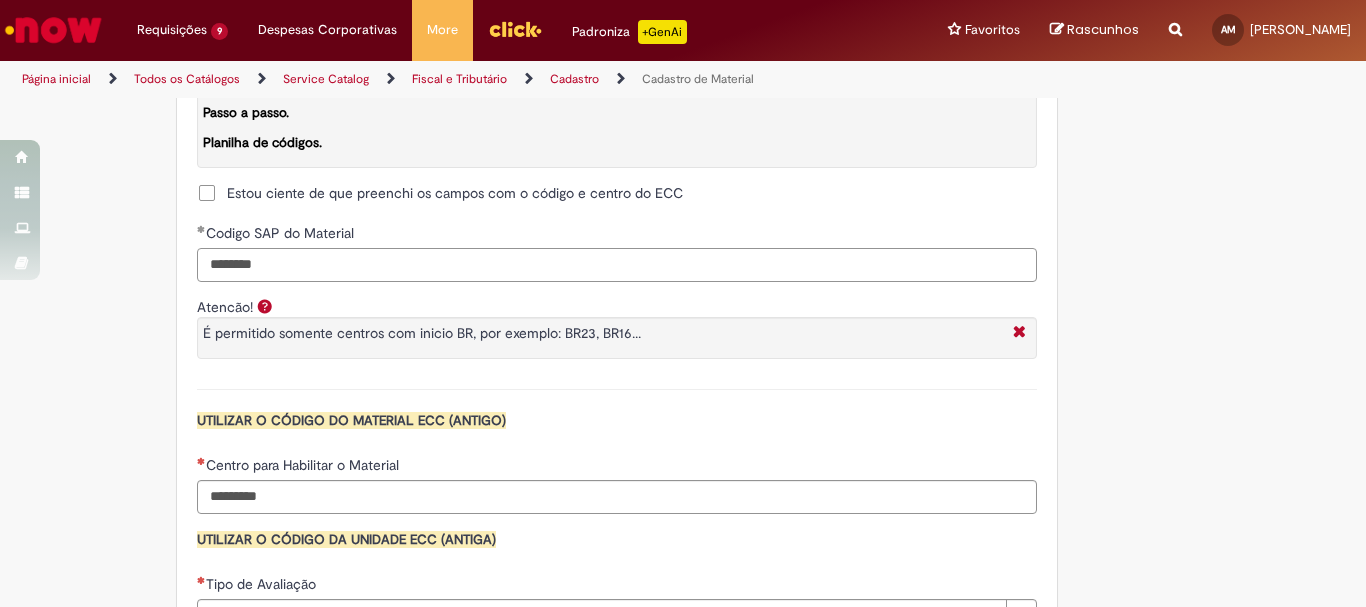 type on "********" 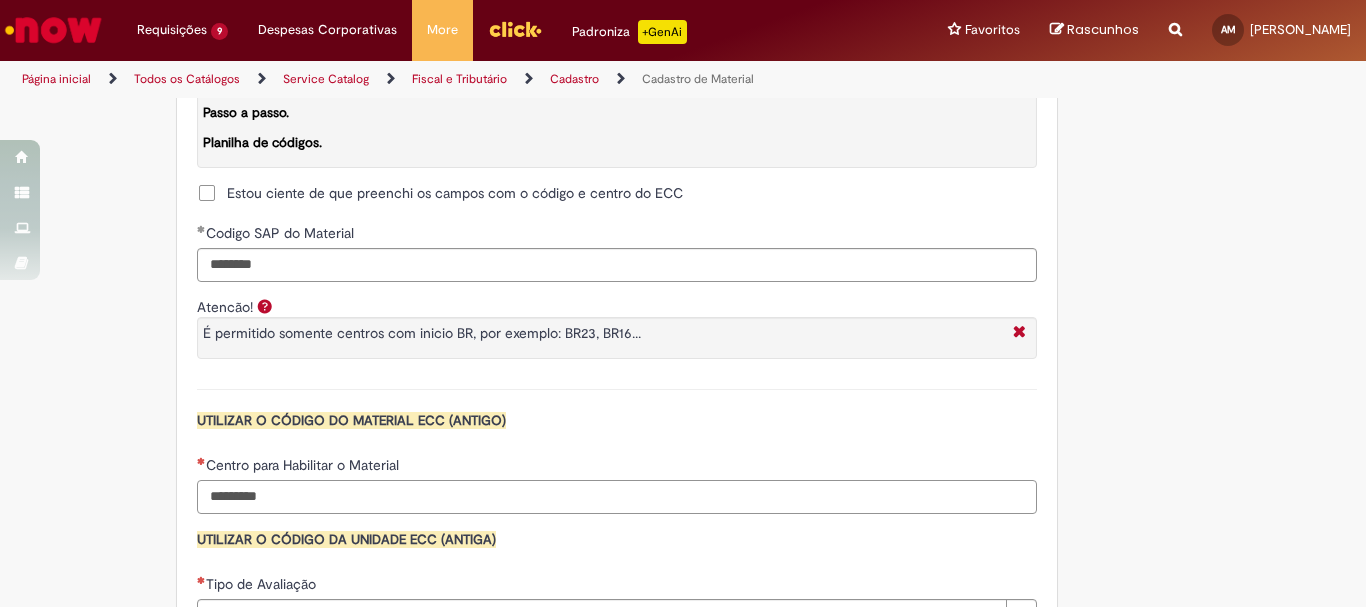 click on "Centro para Habilitar o Material" at bounding box center (617, 497) 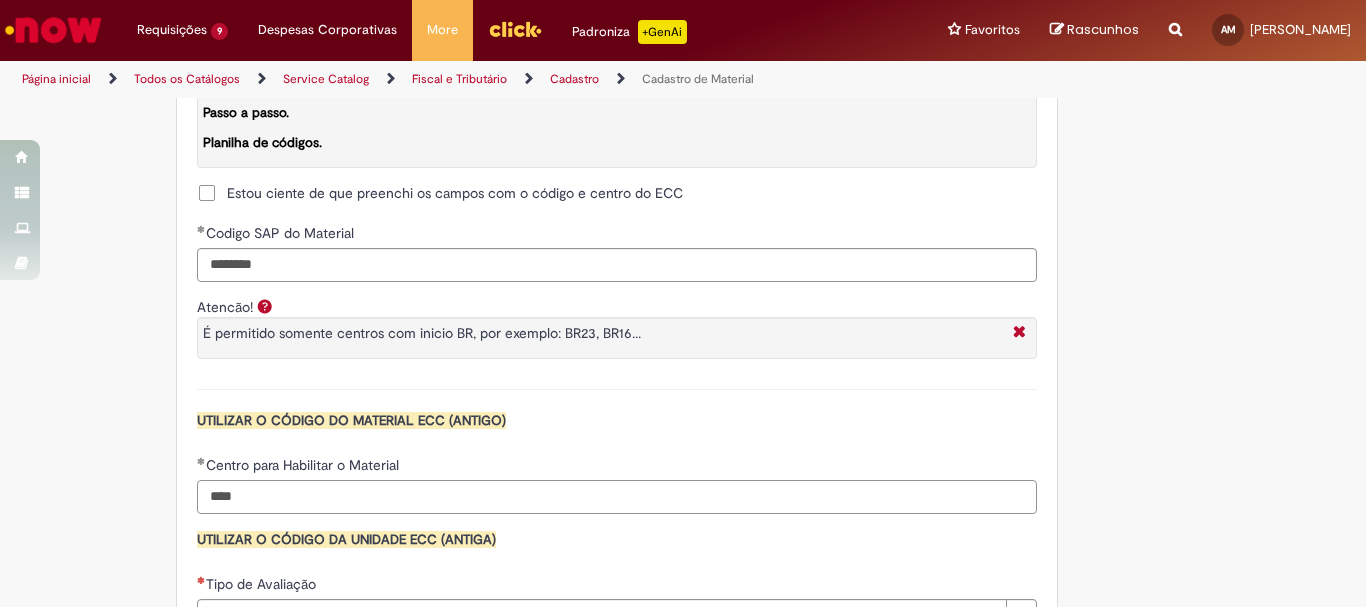 scroll, scrollTop: 1900, scrollLeft: 0, axis: vertical 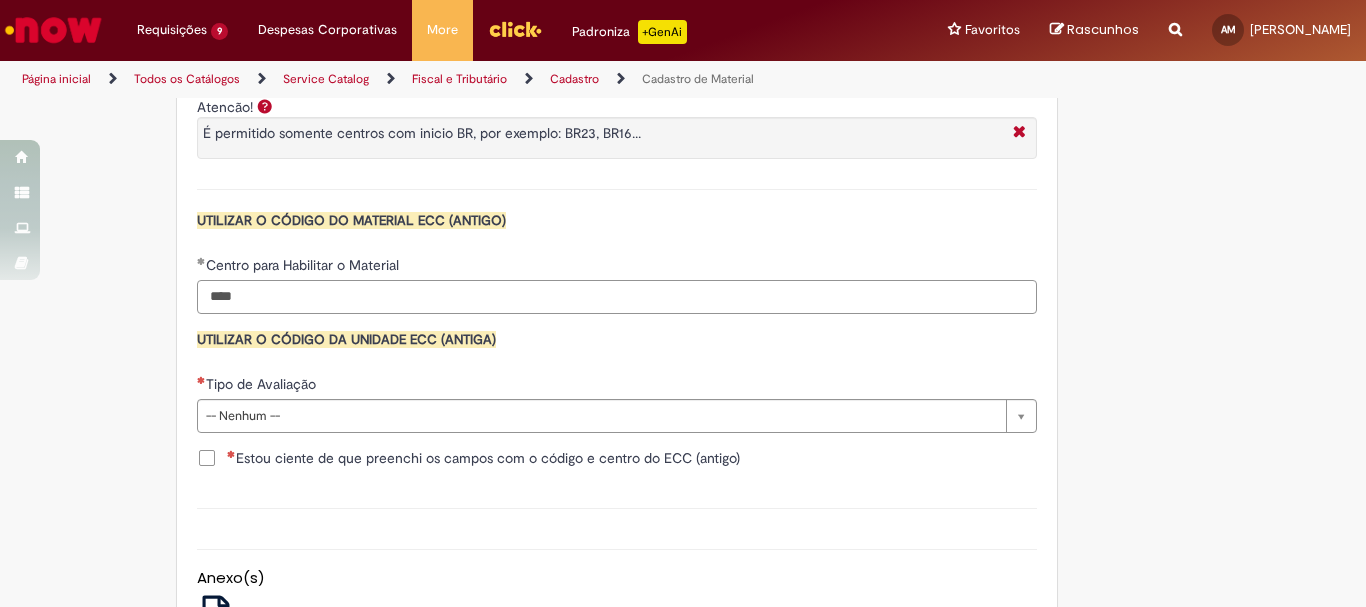 type on "****" 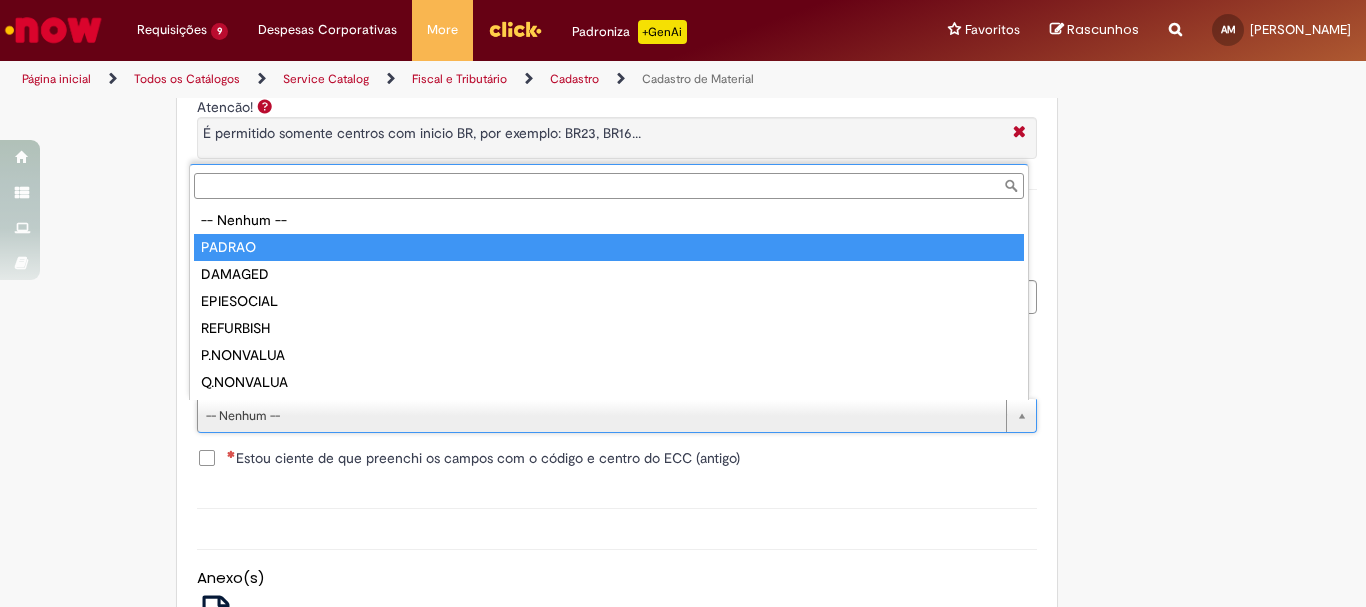 type on "******" 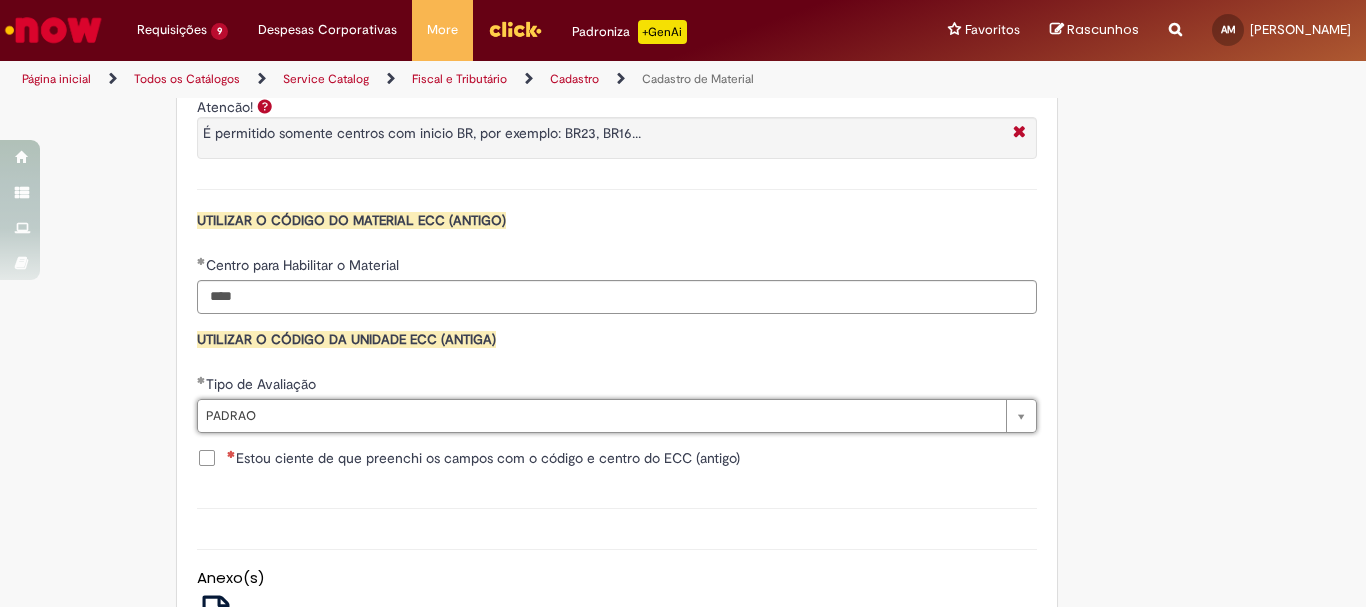 scroll, scrollTop: 2000, scrollLeft: 0, axis: vertical 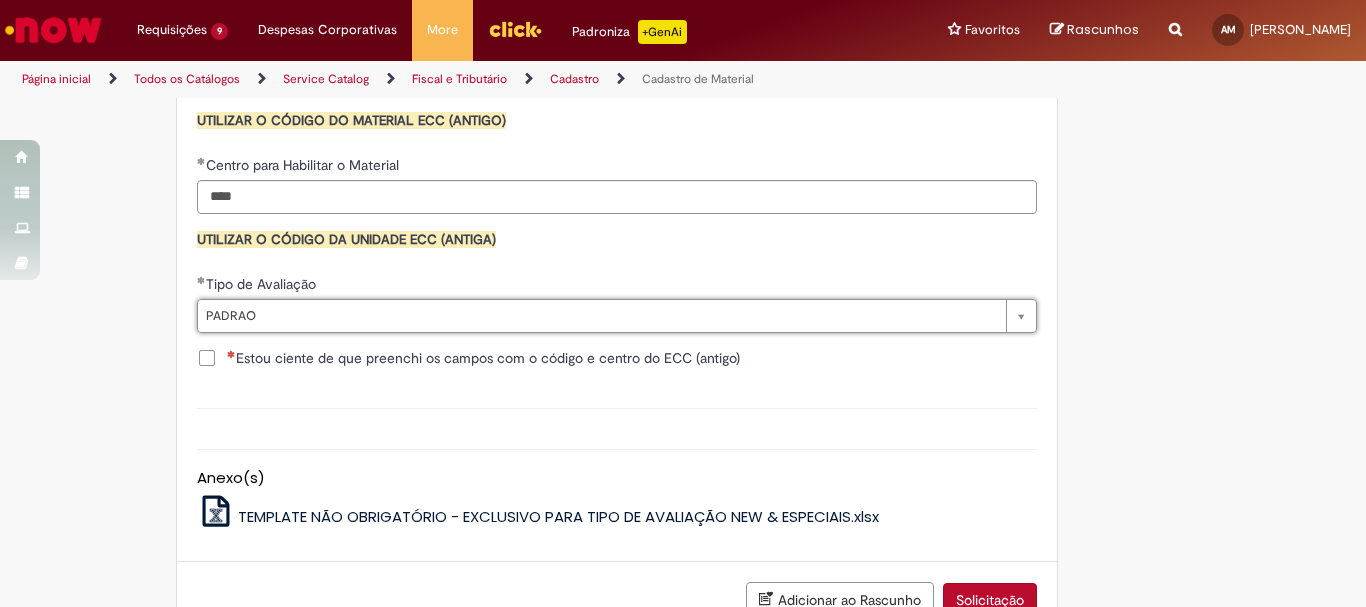 click on "Estou ciente de que preenchi os campos com o código e centro do ECC  (antigo)" at bounding box center [483, 358] 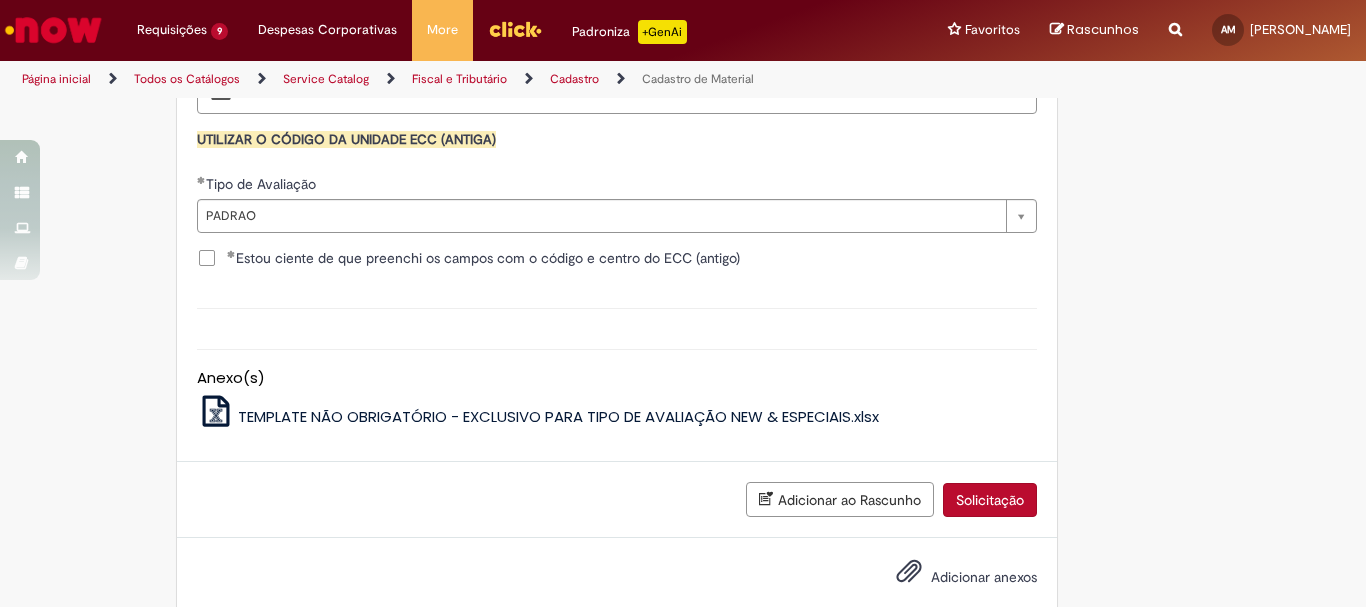 scroll, scrollTop: 2141, scrollLeft: 0, axis: vertical 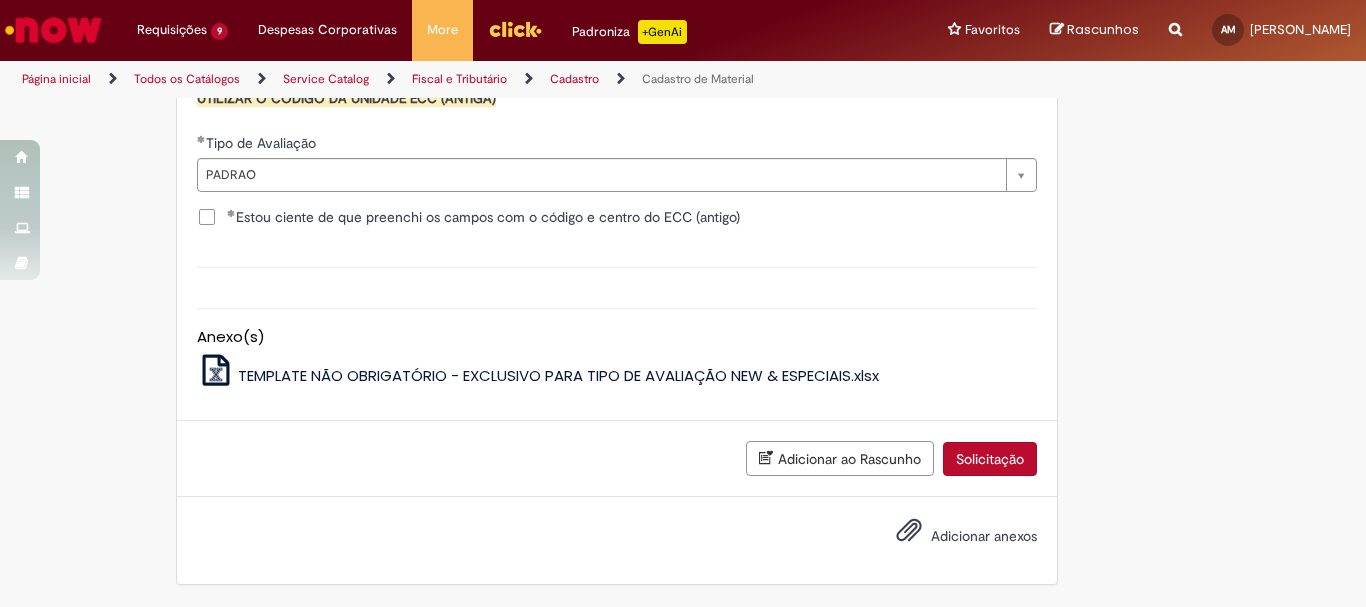 click on "Solicitação" at bounding box center [990, 459] 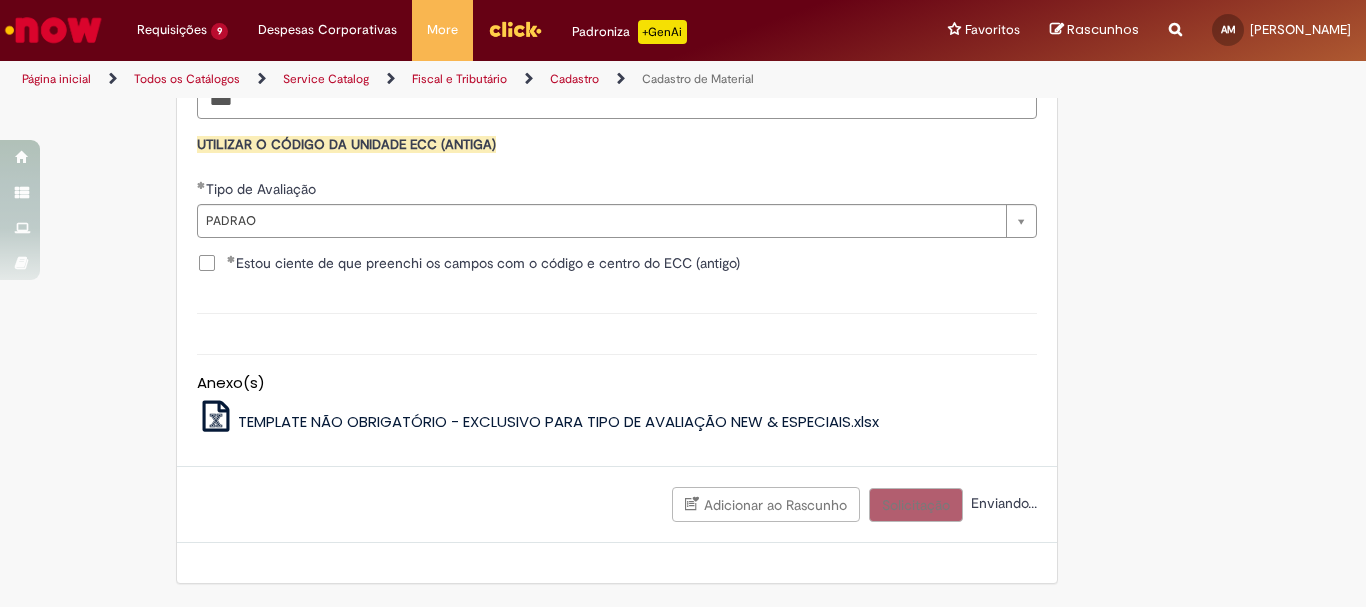 scroll, scrollTop: 2095, scrollLeft: 0, axis: vertical 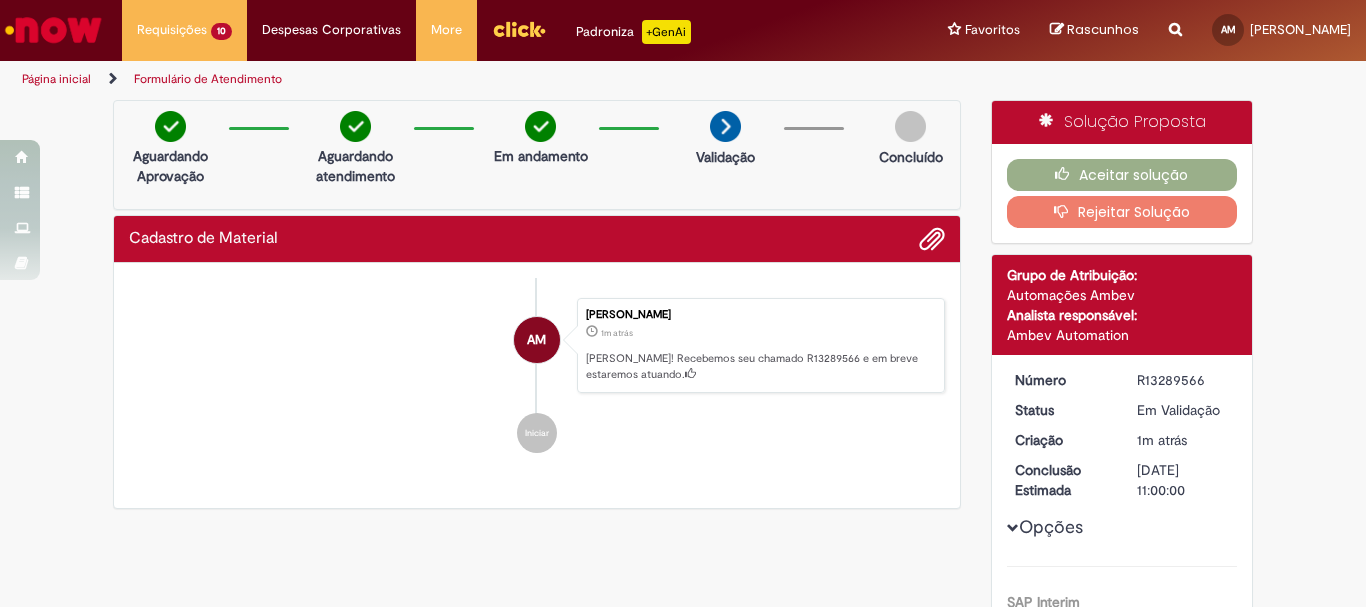 drag, startPoint x: 1222, startPoint y: 384, endPoint x: 1134, endPoint y: 386, distance: 88.02273 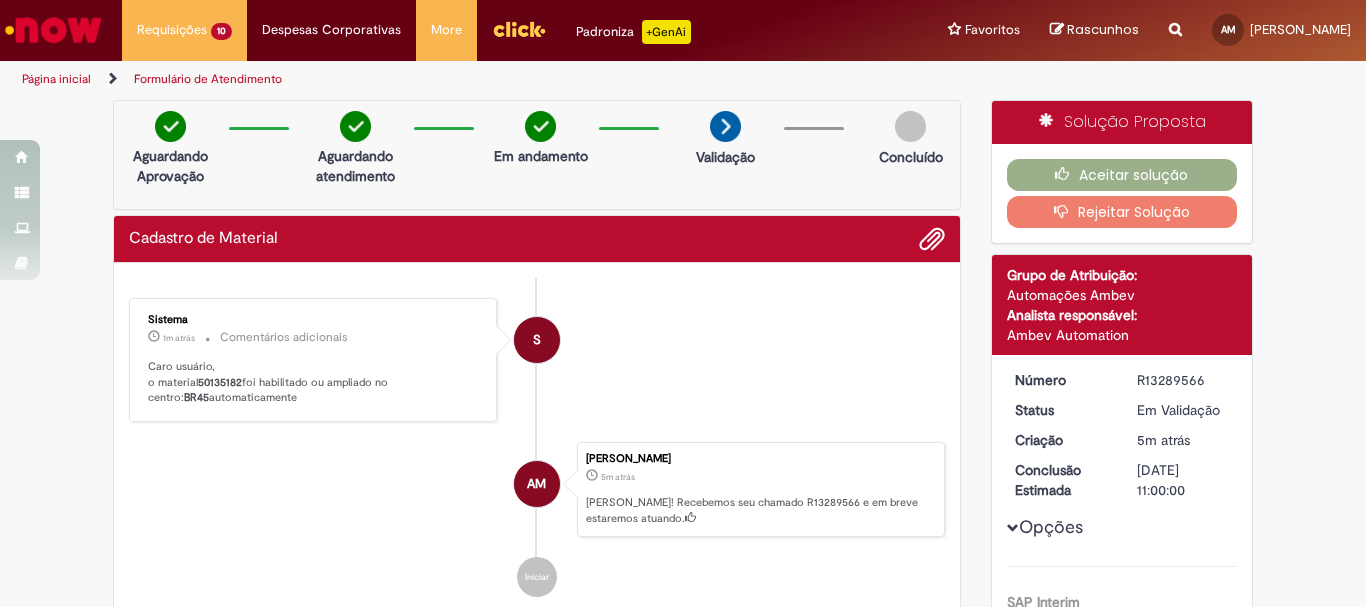 drag, startPoint x: 1180, startPoint y: 383, endPoint x: 1112, endPoint y: 382, distance: 68.007355 